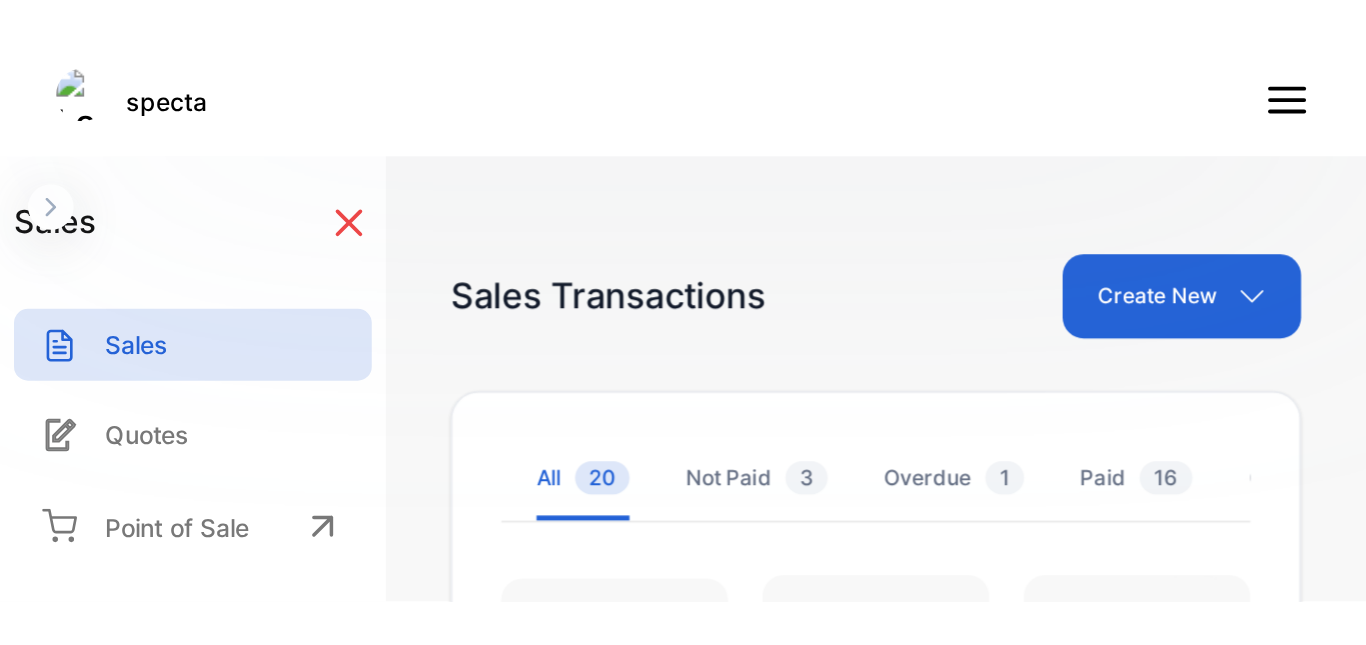 scroll, scrollTop: 0, scrollLeft: 0, axis: both 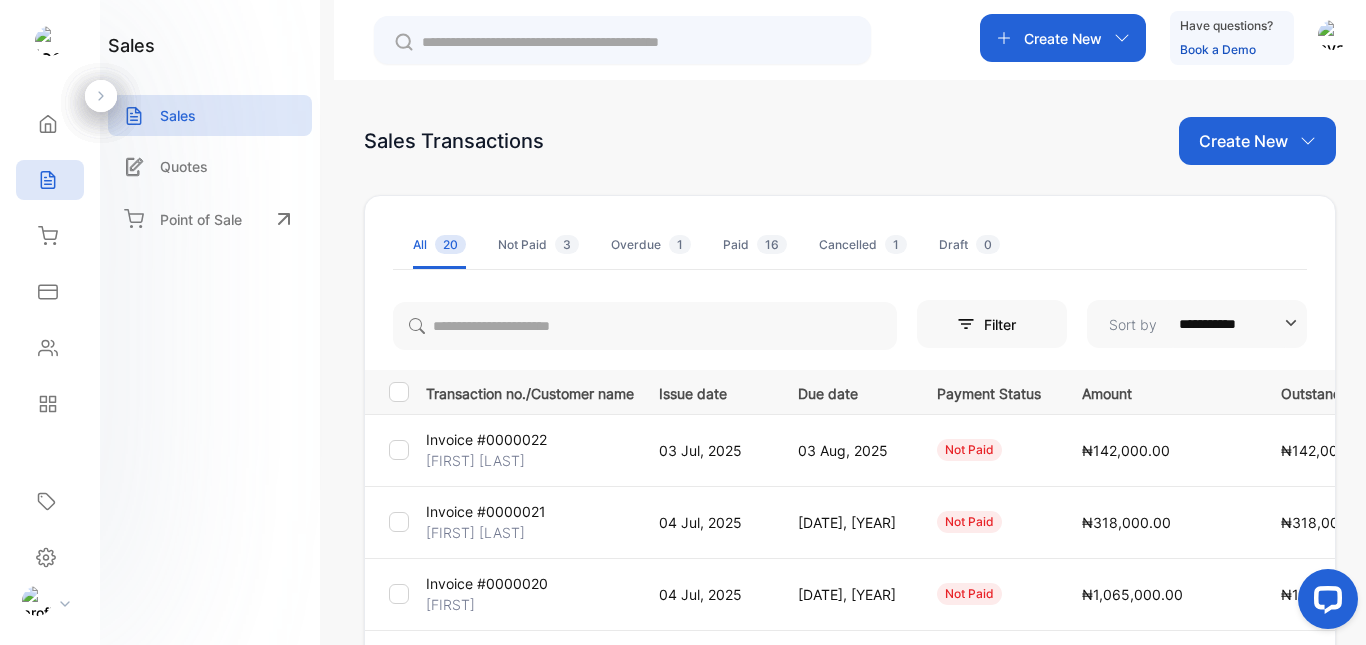 click on "Invoice #0000022" at bounding box center (486, 439) 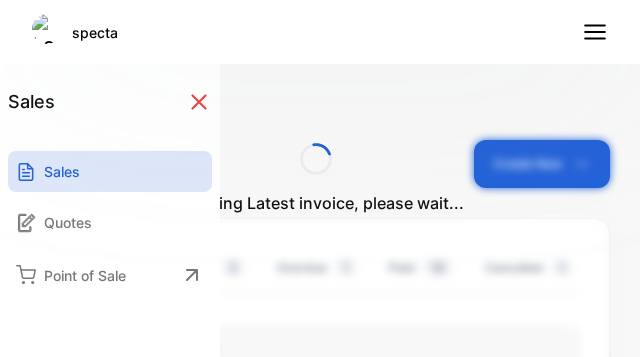 scroll, scrollTop: 0, scrollLeft: 0, axis: both 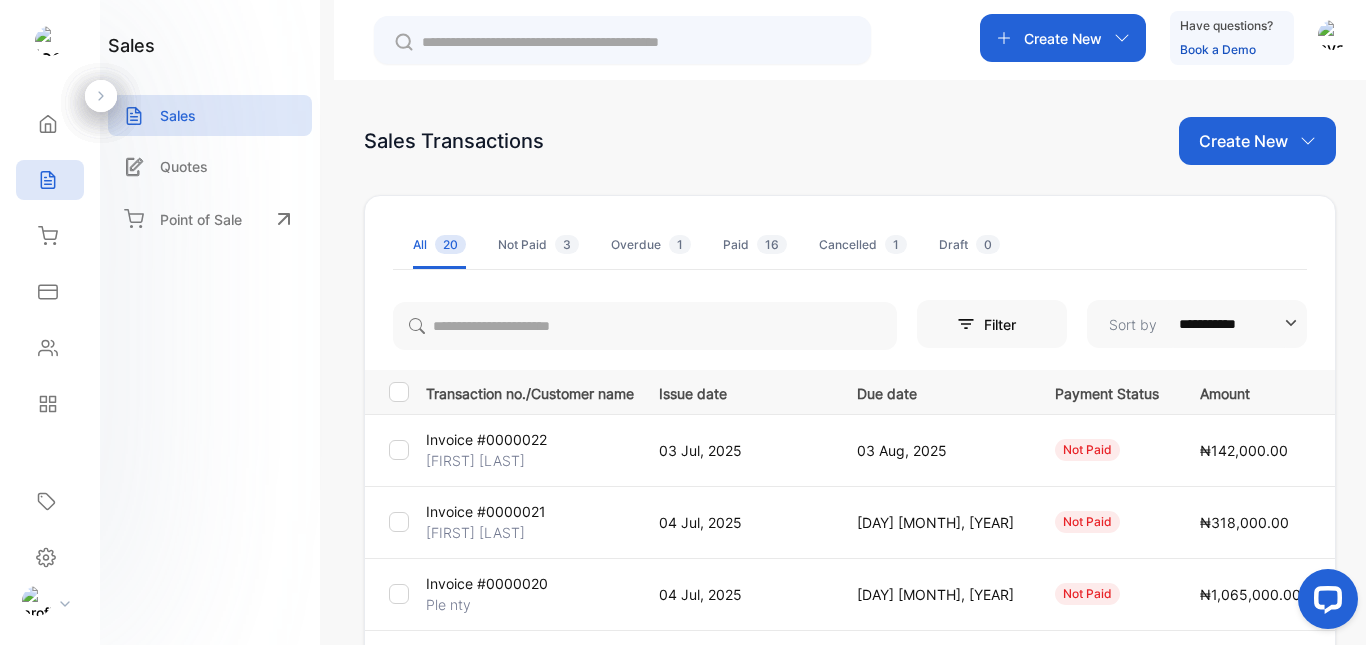 click on "Invoice #0000022" at bounding box center [486, 439] 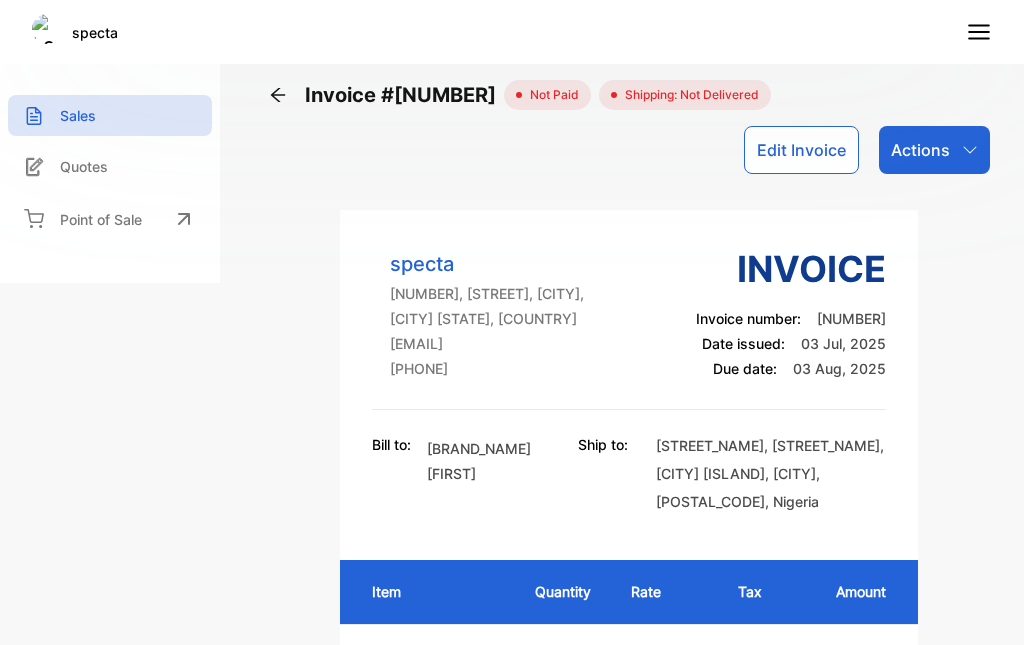 scroll, scrollTop: 0, scrollLeft: 0, axis: both 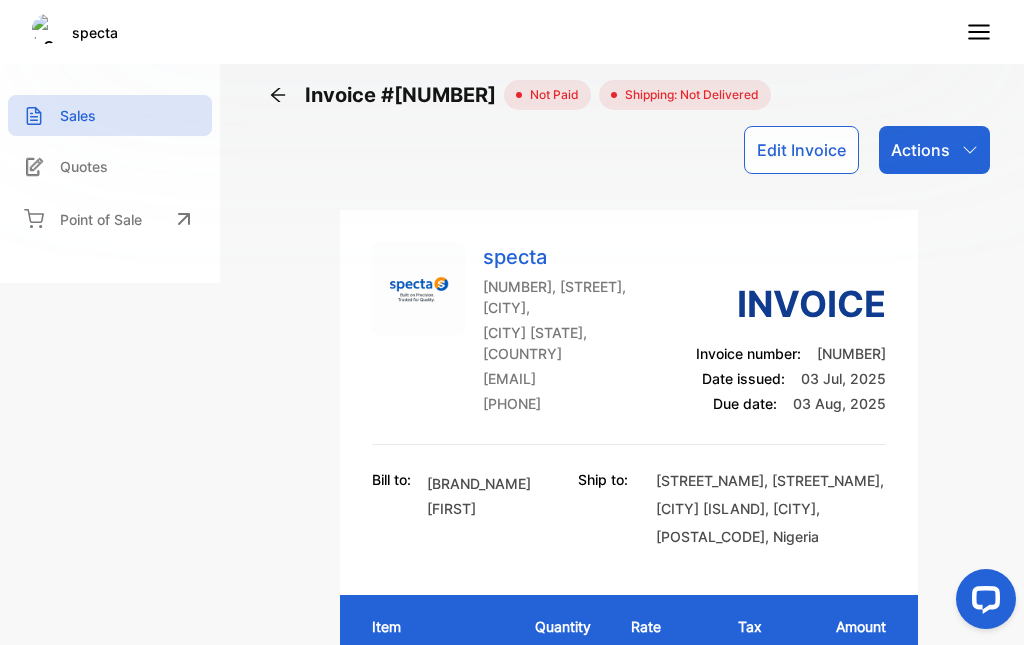 click on "Invoice #[NUMBER] not paid Shipping: Not Delivered Edit Invoice Actions" at bounding box center (629, 127) 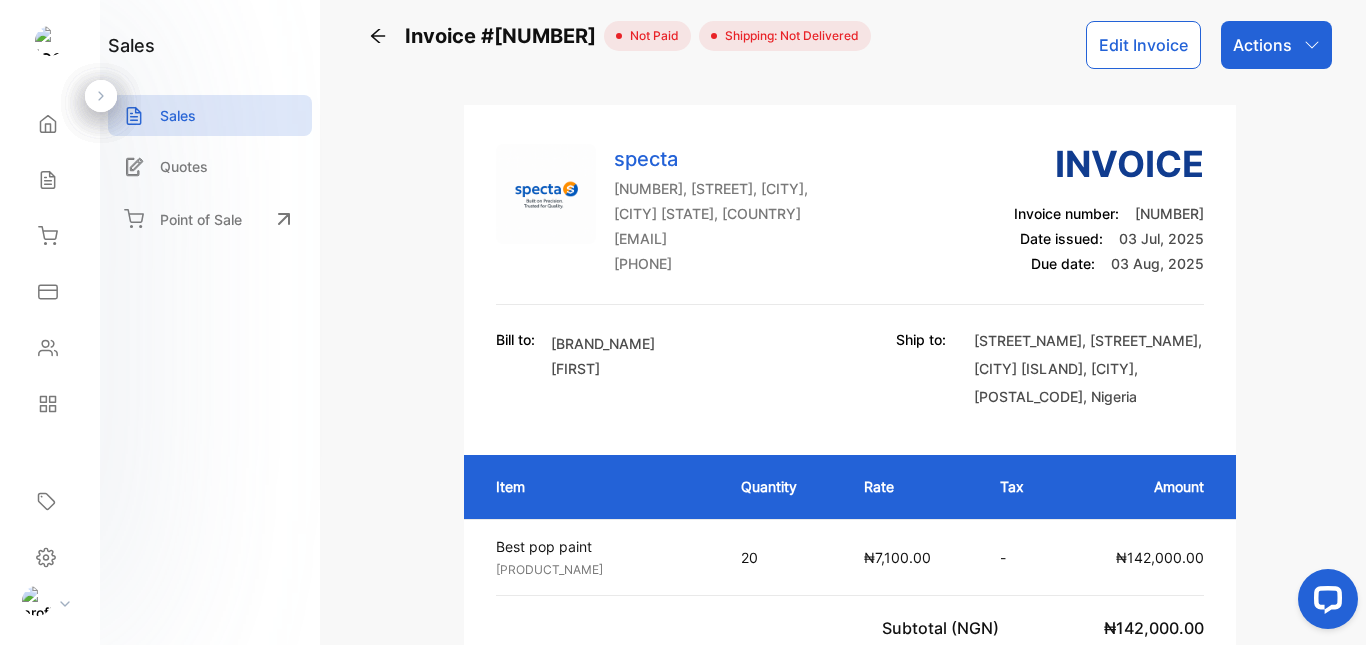 scroll, scrollTop: 0, scrollLeft: 0, axis: both 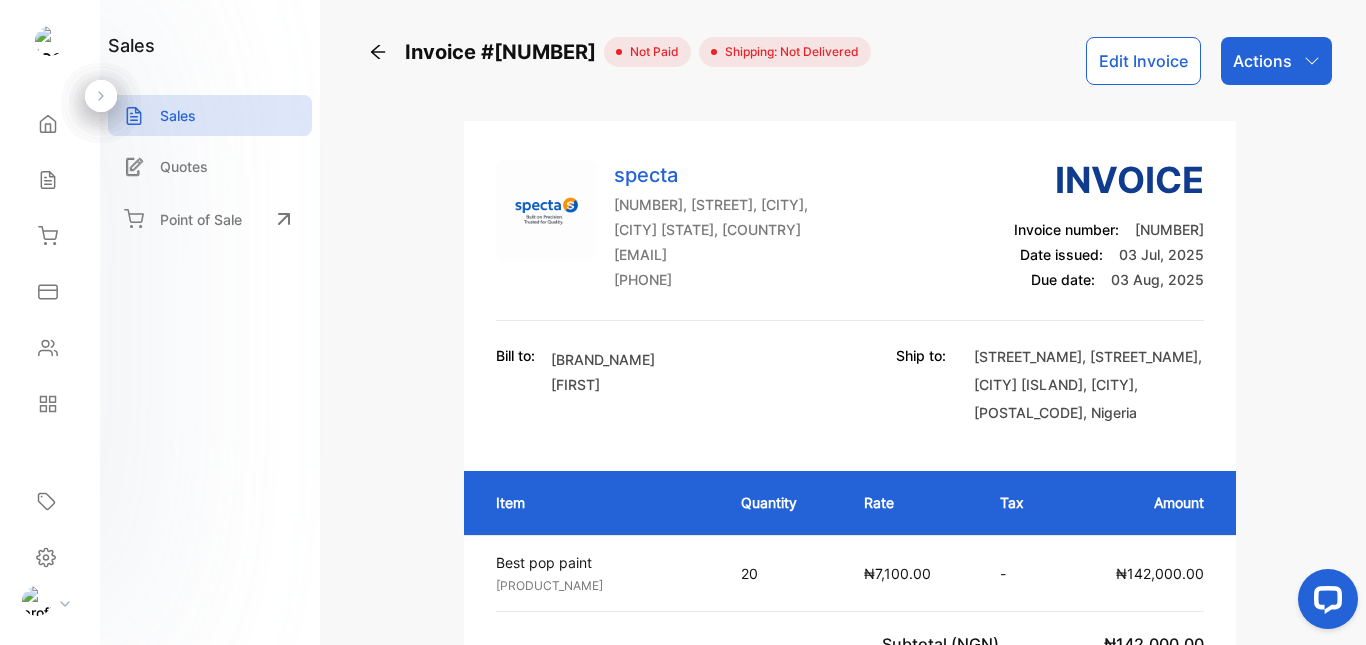 click on "Actions" at bounding box center (1276, 61) 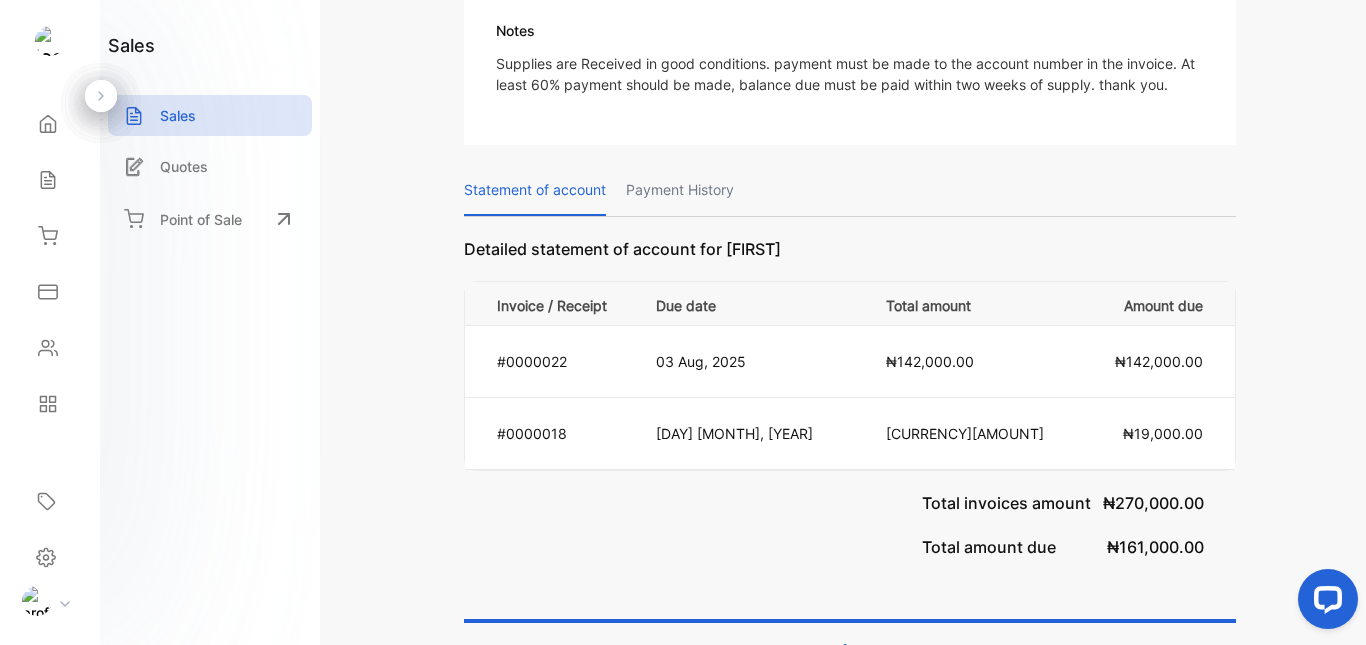 scroll, scrollTop: 1085, scrollLeft: 0, axis: vertical 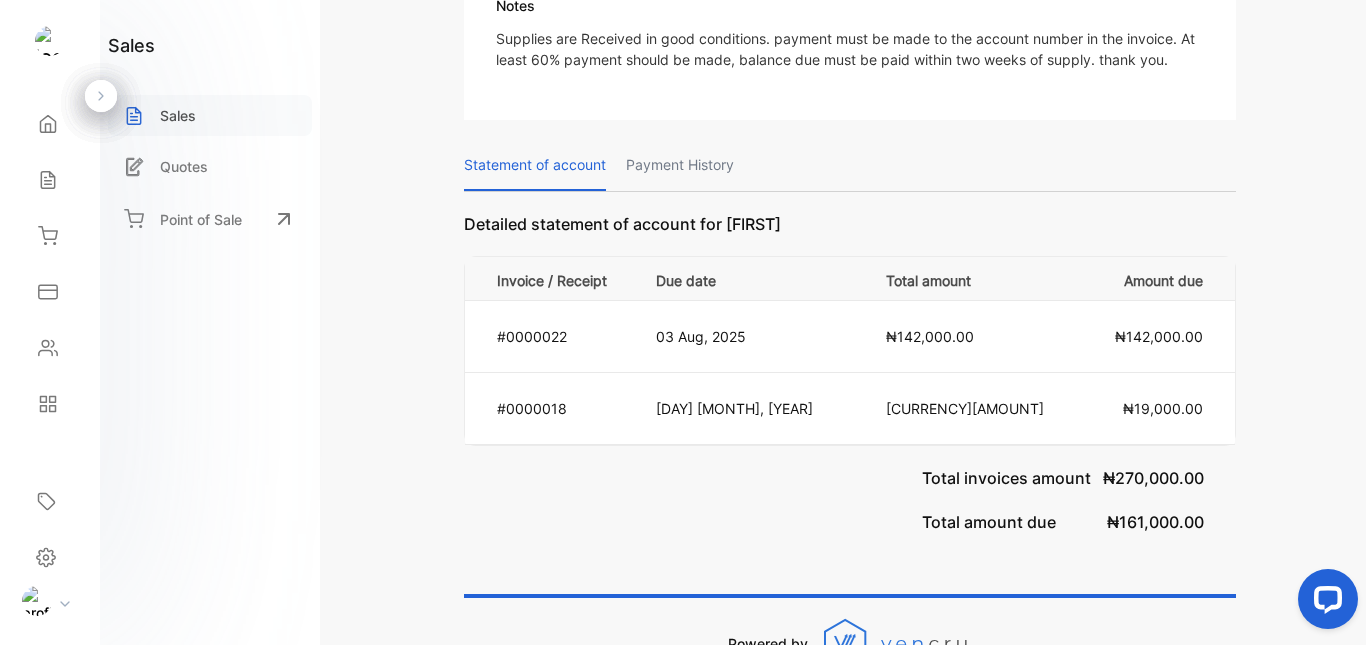 click on "Sales" at bounding box center [210, 115] 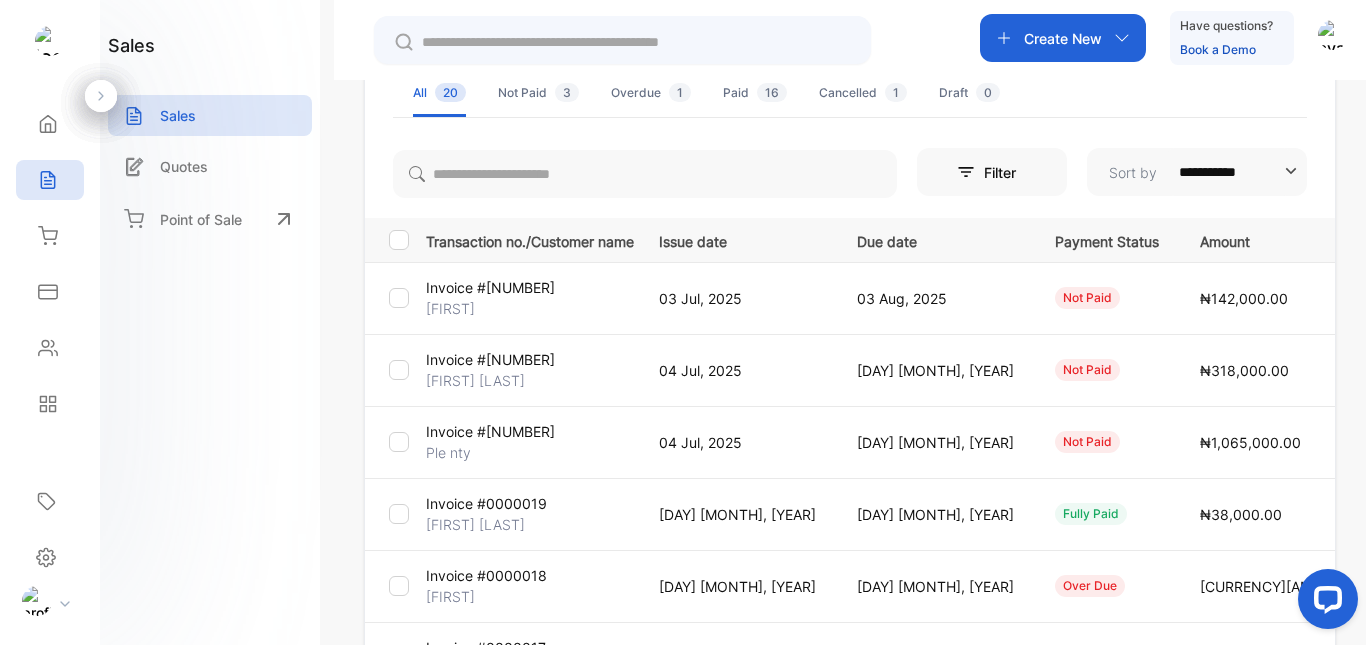 scroll, scrollTop: 142, scrollLeft: 0, axis: vertical 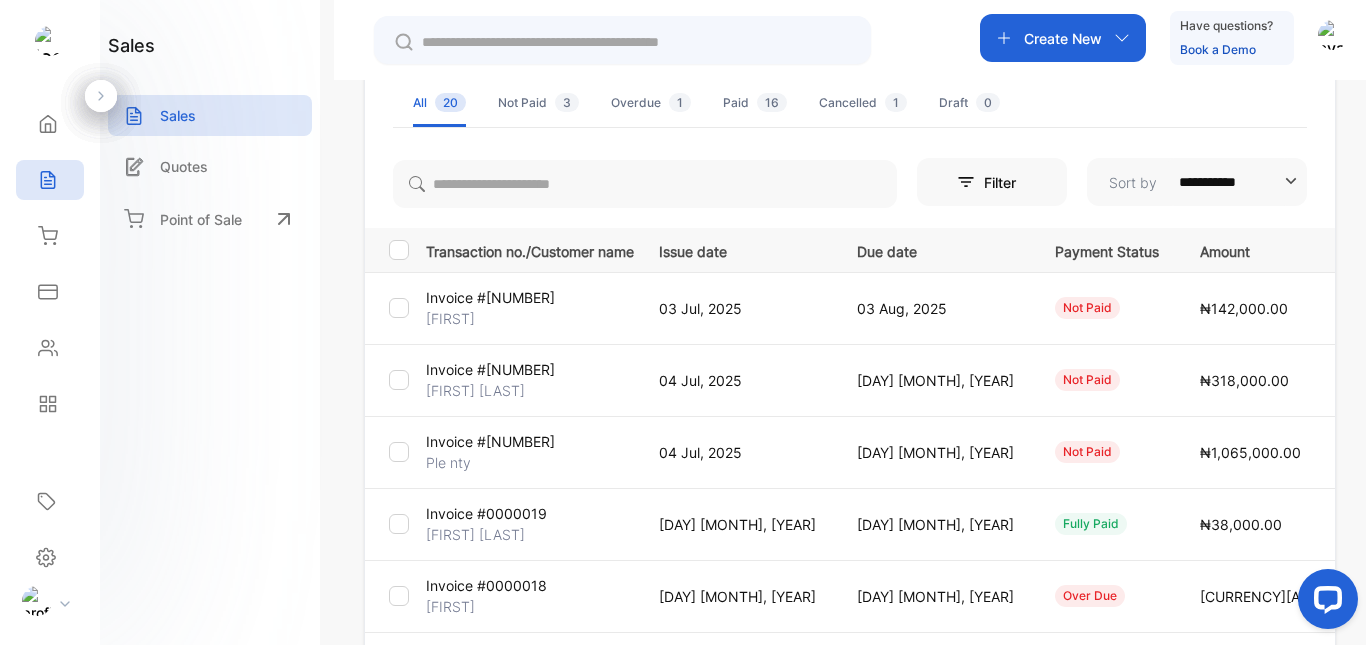 click on "Invoice #[NUMBER]" at bounding box center (490, 297) 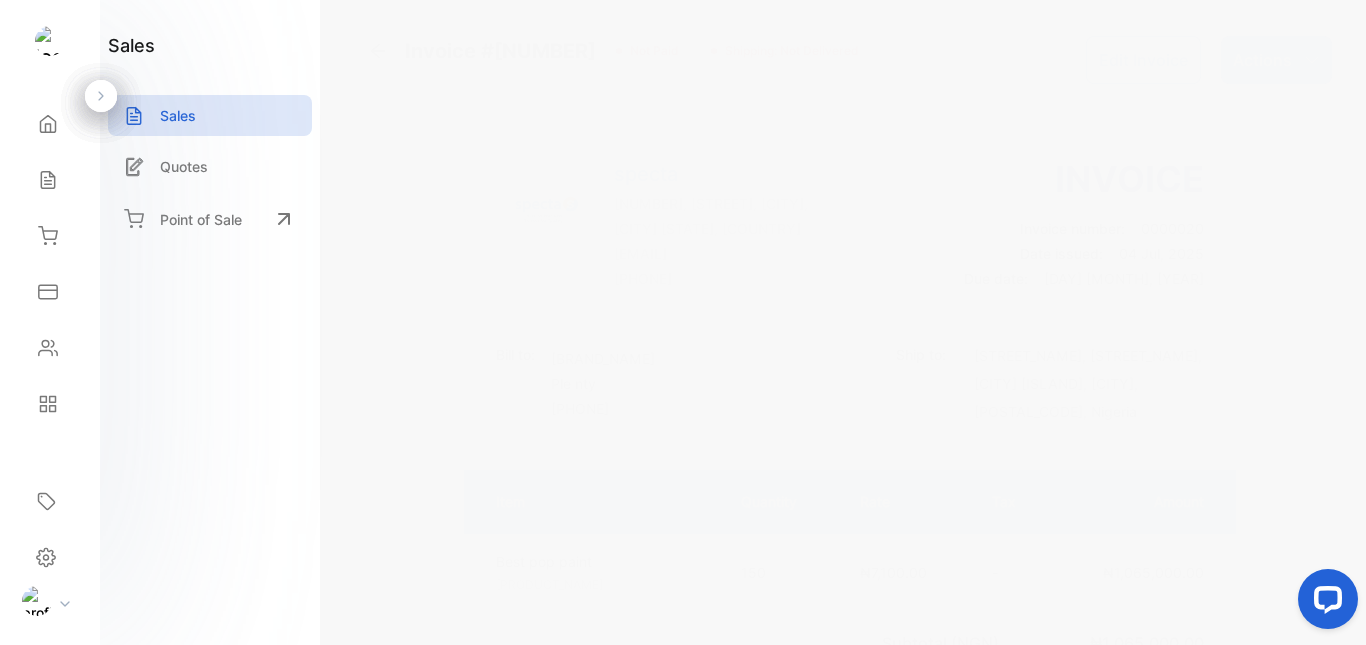 scroll, scrollTop: 0, scrollLeft: 0, axis: both 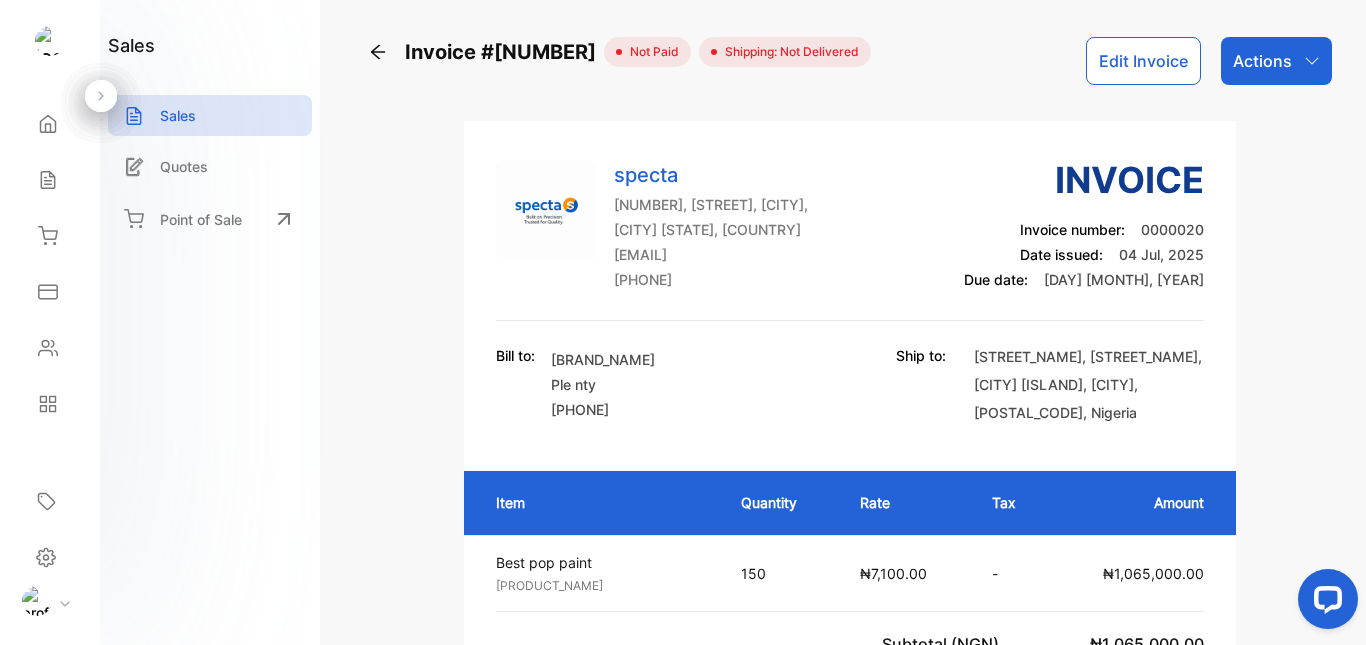 click on "Actions" at bounding box center [1262, 61] 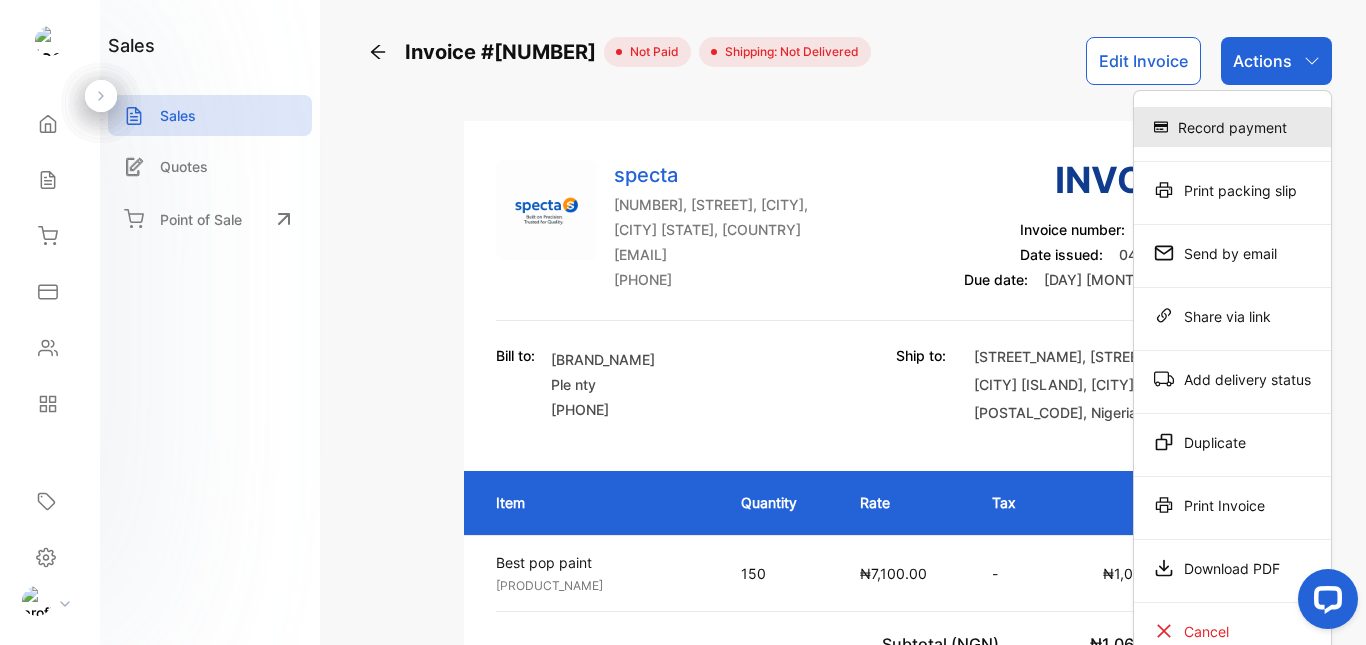 click on "Record payment" at bounding box center (1232, 127) 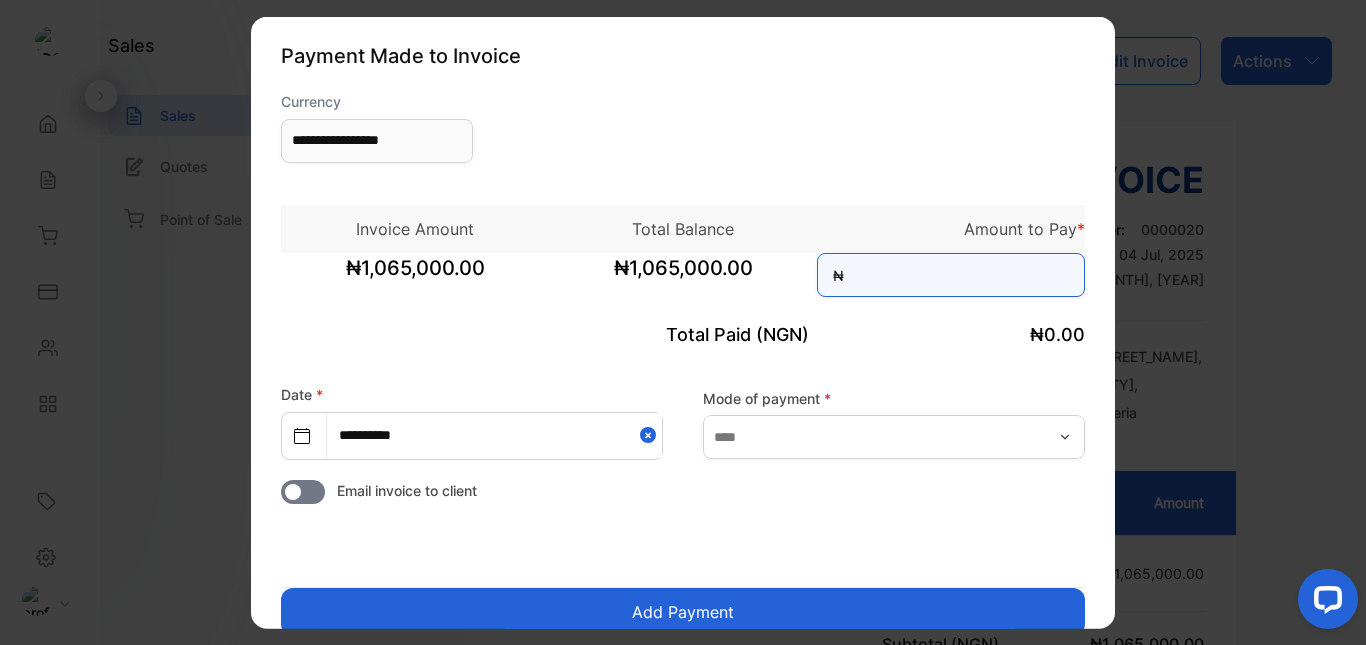 click at bounding box center (951, 274) 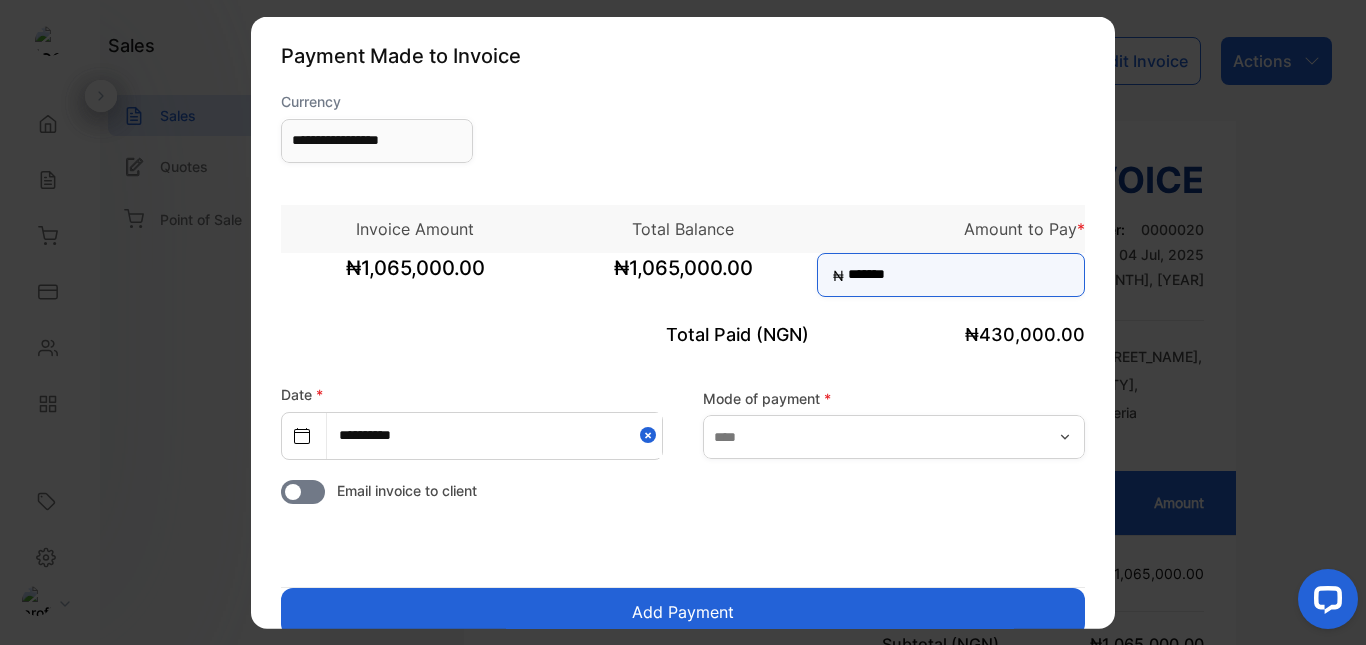 type on "*******" 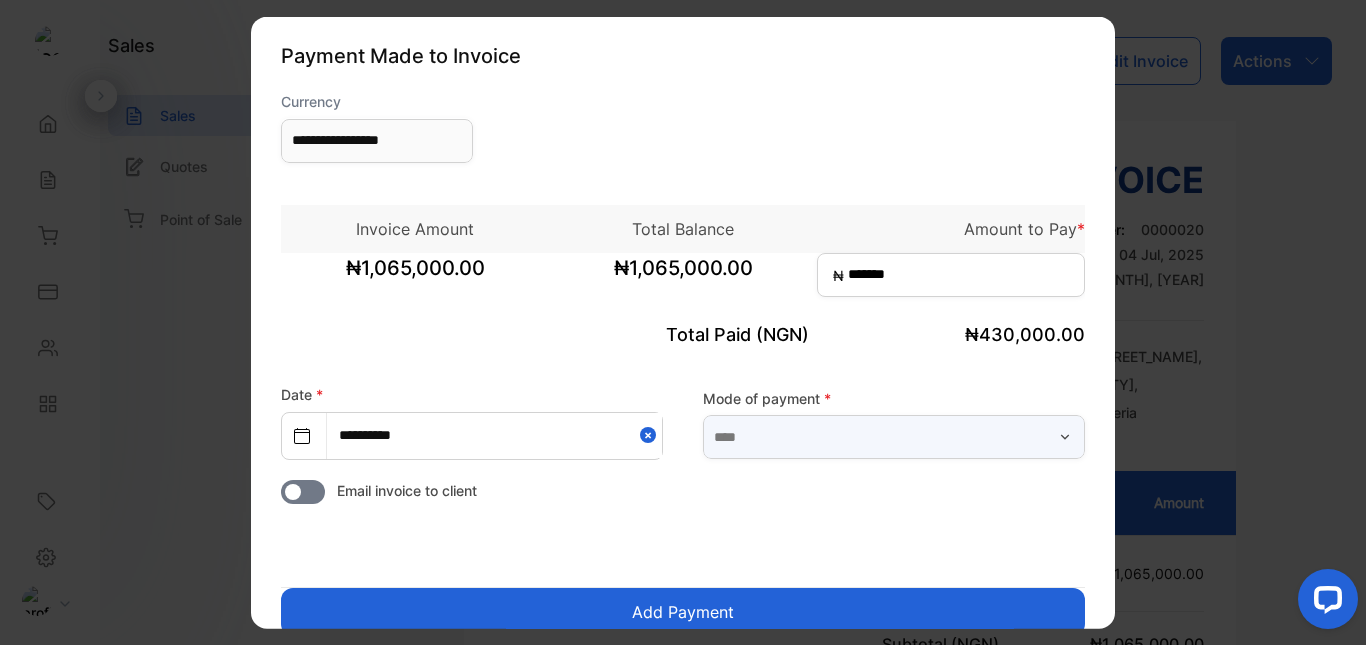 click at bounding box center (894, 437) 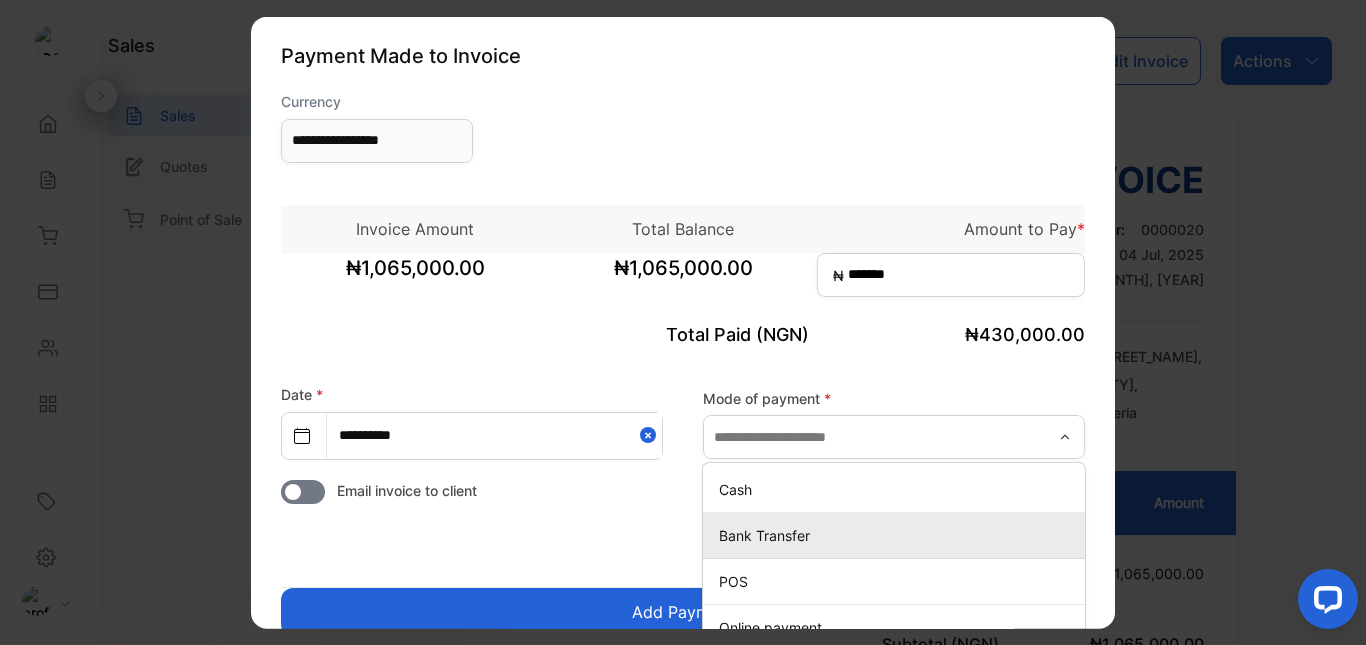 click on "Bank Transfer" at bounding box center (898, 535) 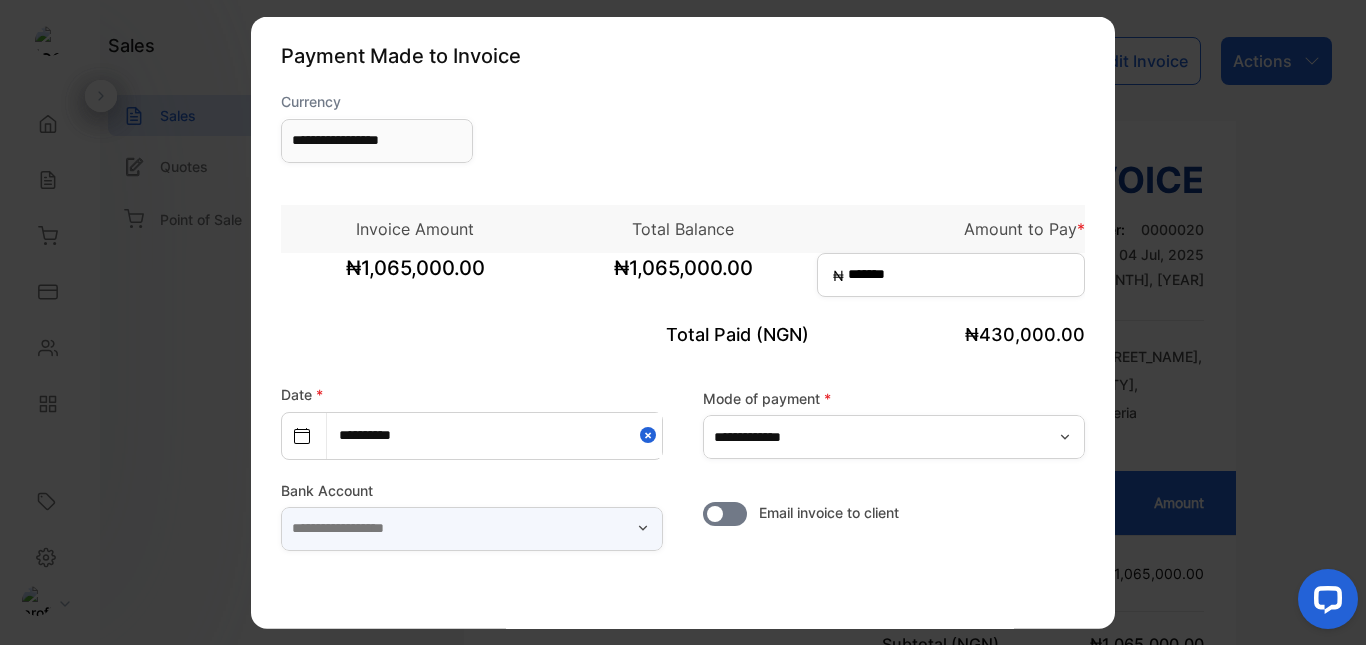 click at bounding box center [472, 528] 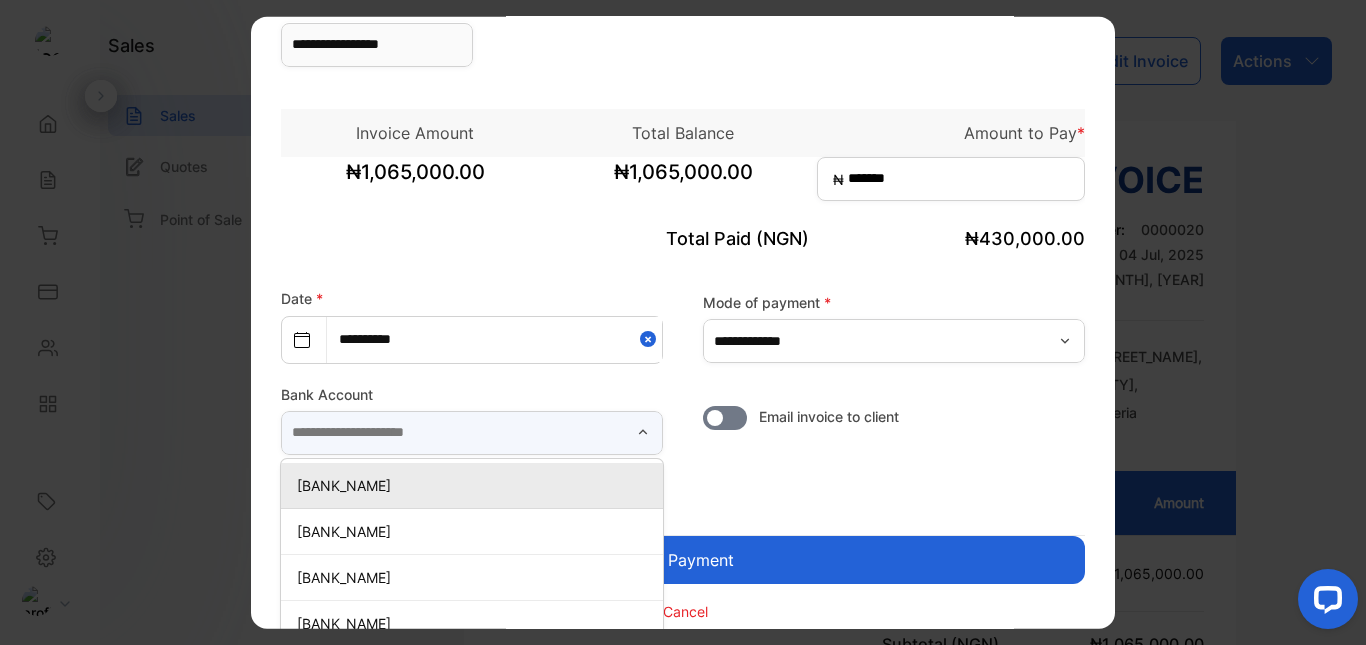 scroll, scrollTop: 117, scrollLeft: 0, axis: vertical 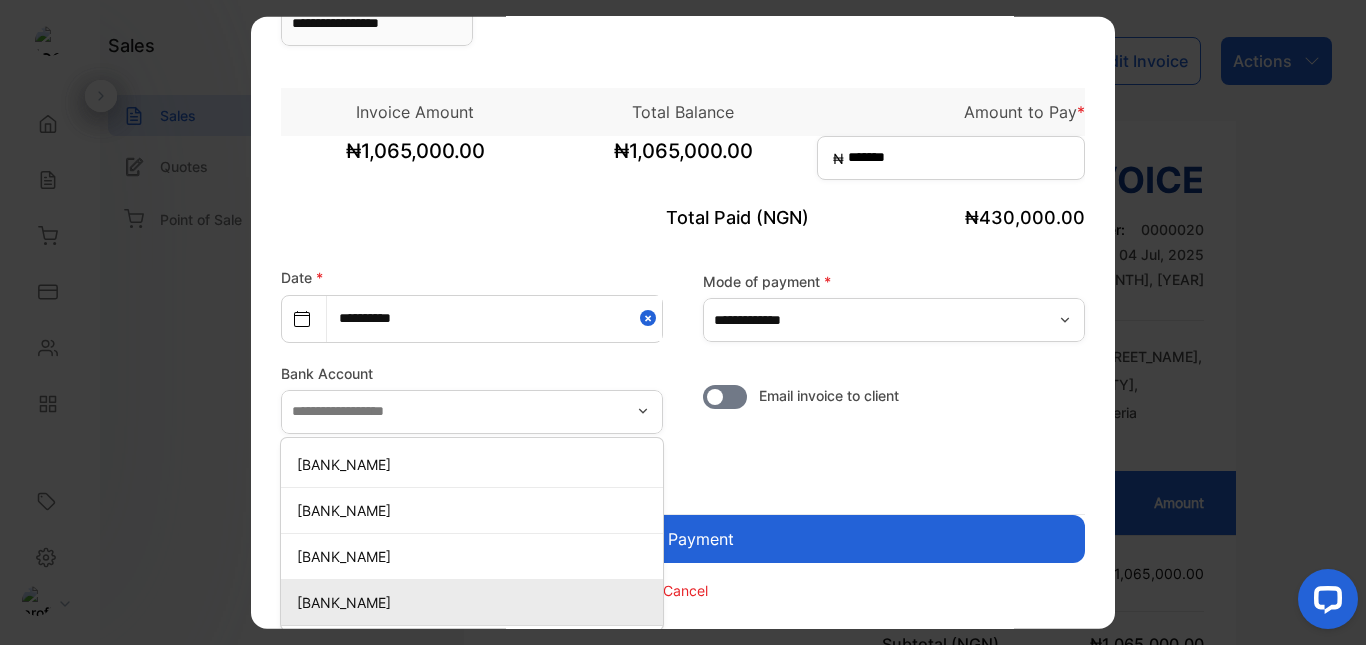 click on "[BANK_NAME]" at bounding box center [476, 601] 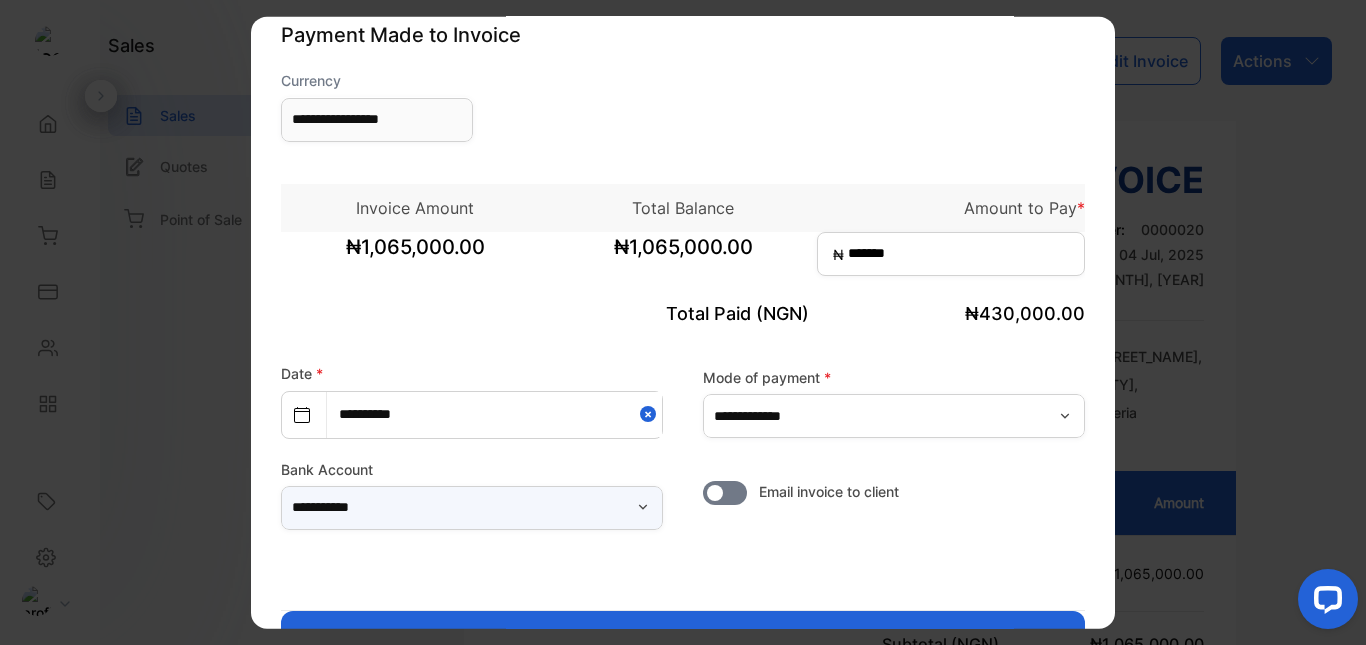 scroll, scrollTop: 18, scrollLeft: 0, axis: vertical 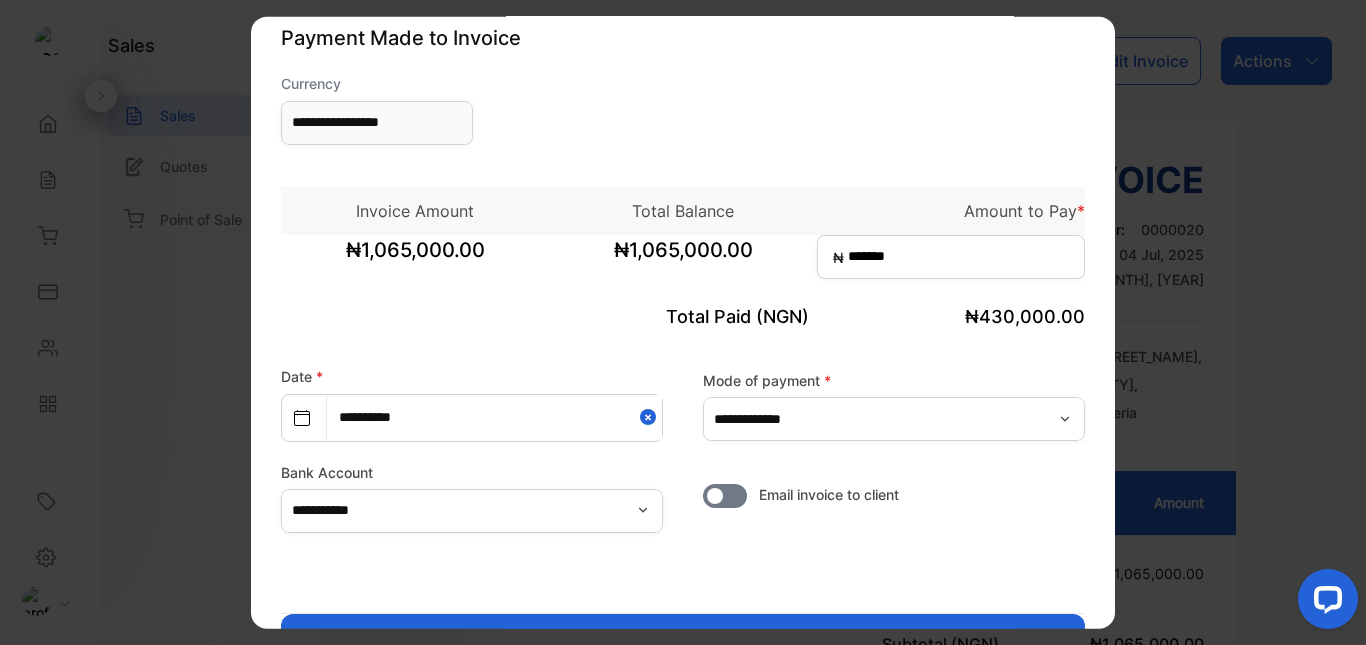 click on "**********" at bounding box center [494, 416] 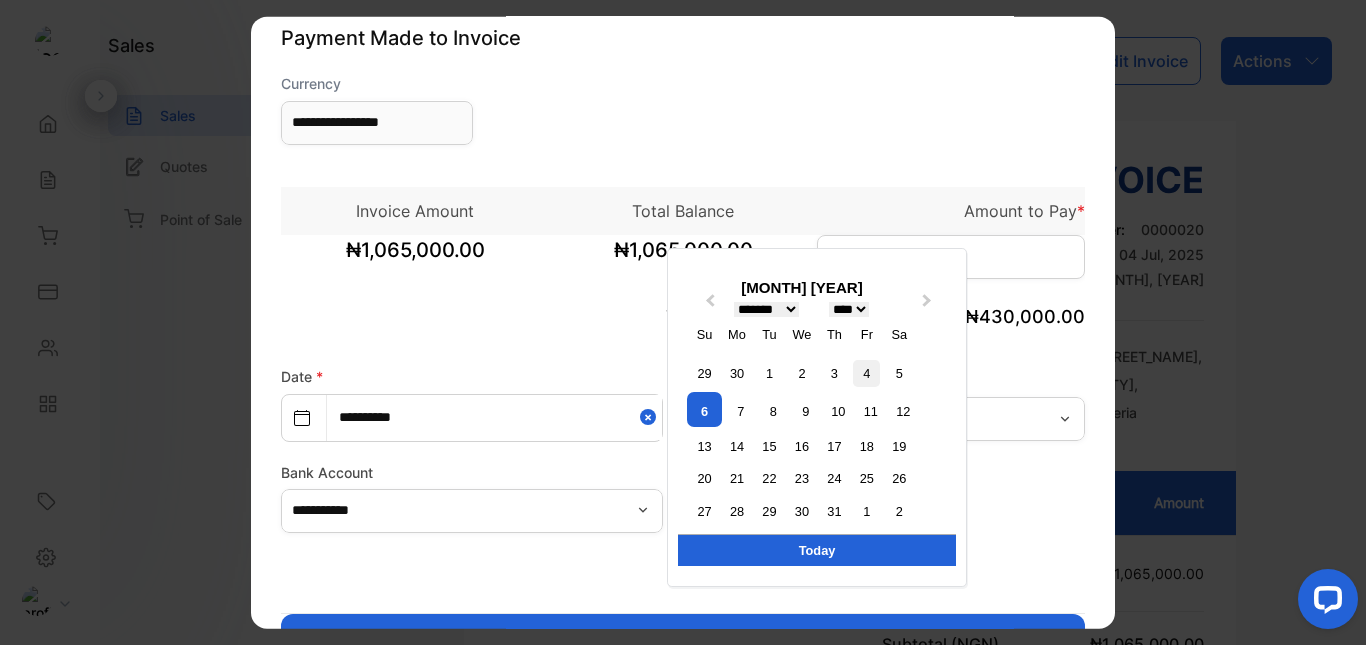 click on "4" at bounding box center [866, 372] 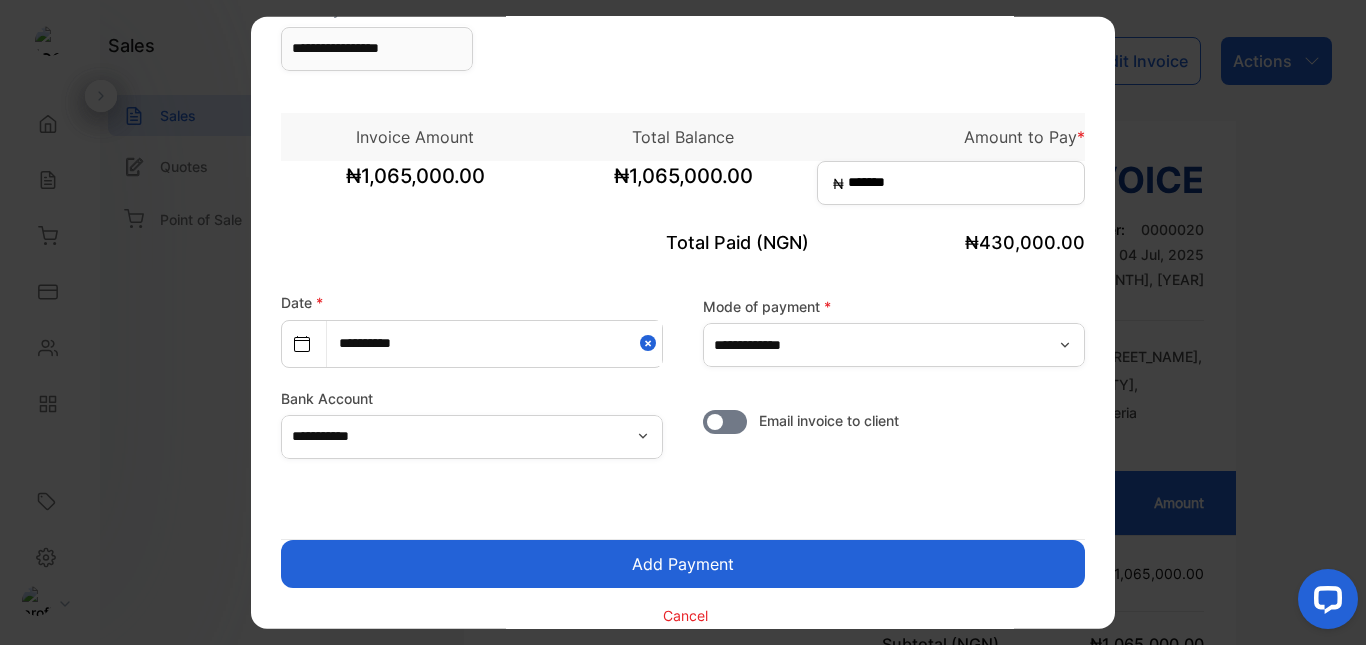 scroll, scrollTop: 114, scrollLeft: 0, axis: vertical 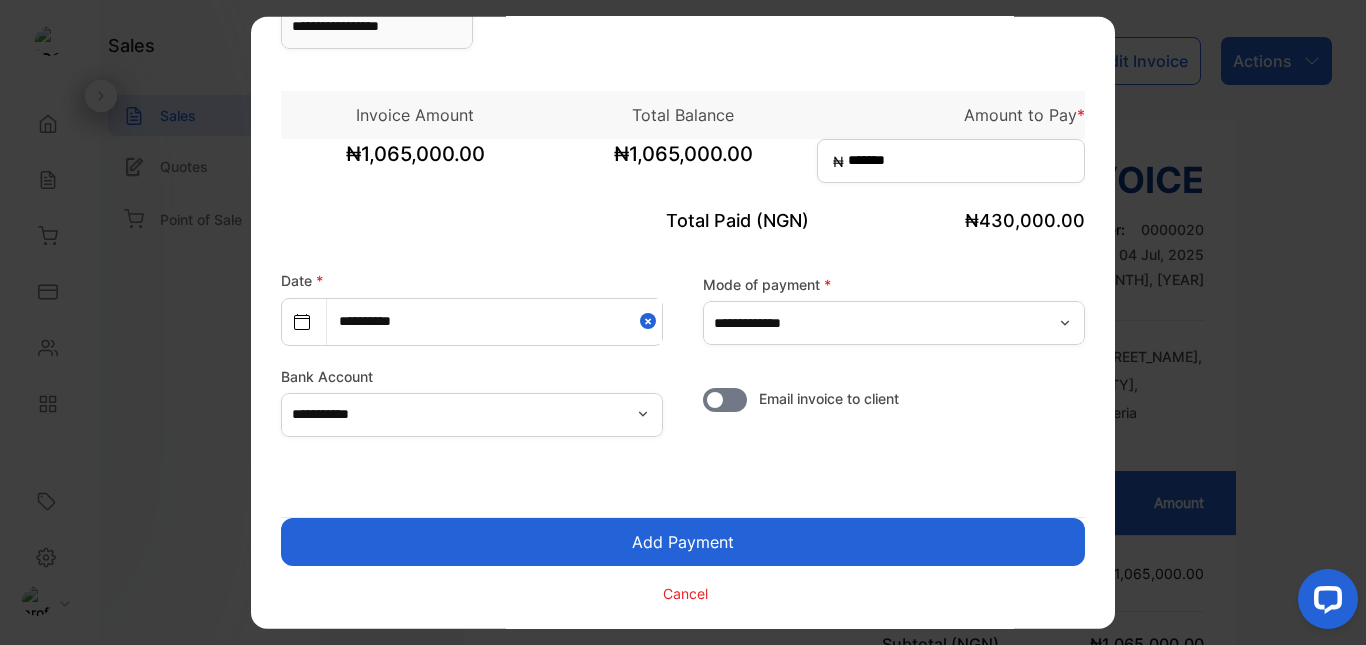click on "Add Payment" at bounding box center [683, 541] 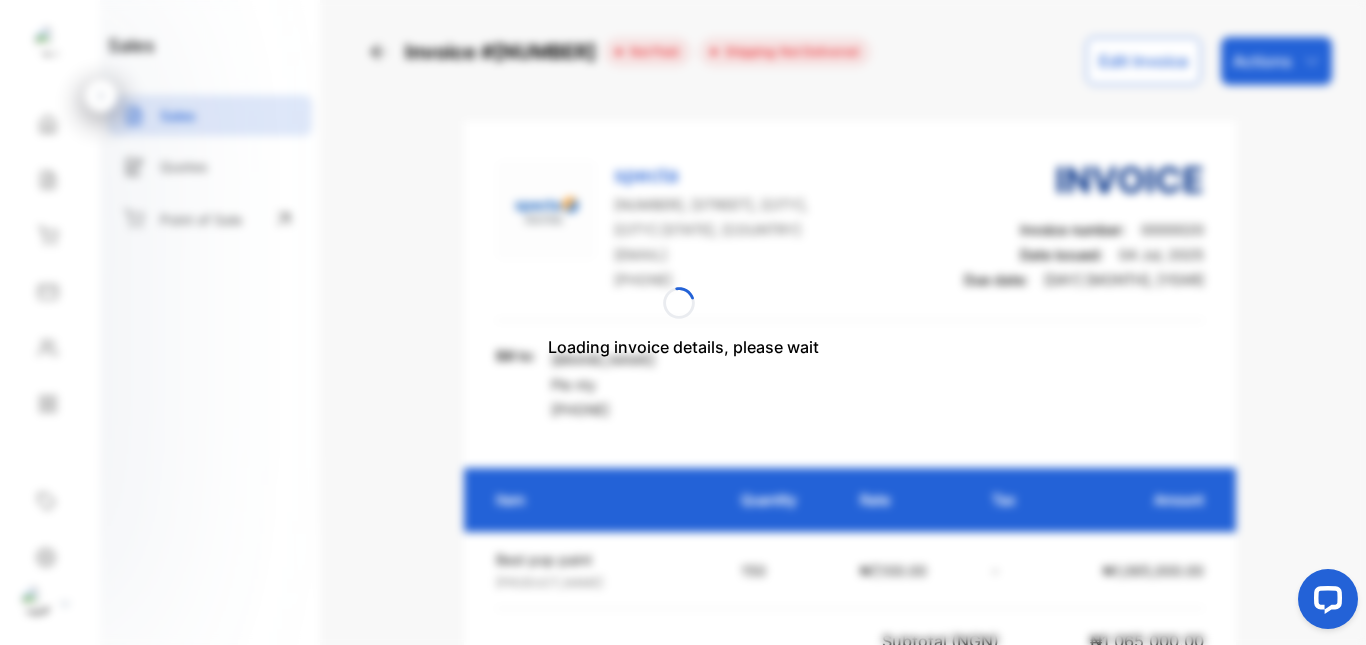 click on "Loading invoice details, please wait" at bounding box center (683, 322) 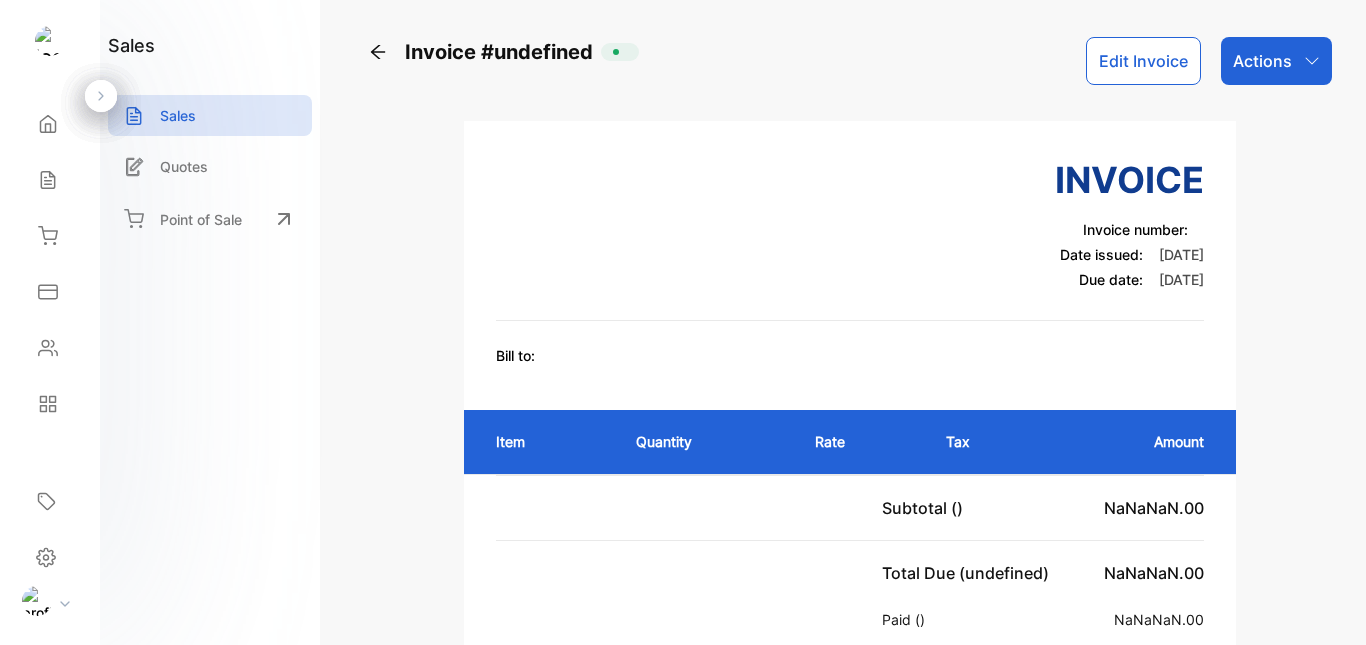 scroll, scrollTop: 0, scrollLeft: 0, axis: both 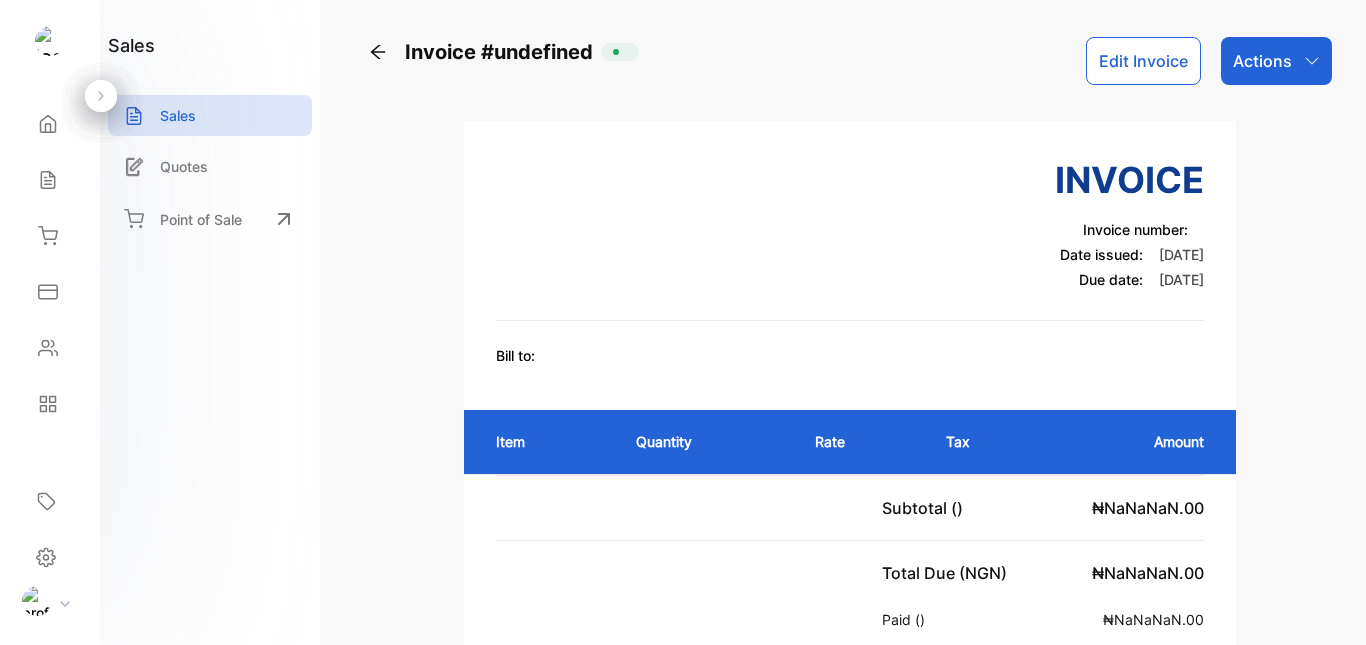 click on "Actions" at bounding box center (1262, 61) 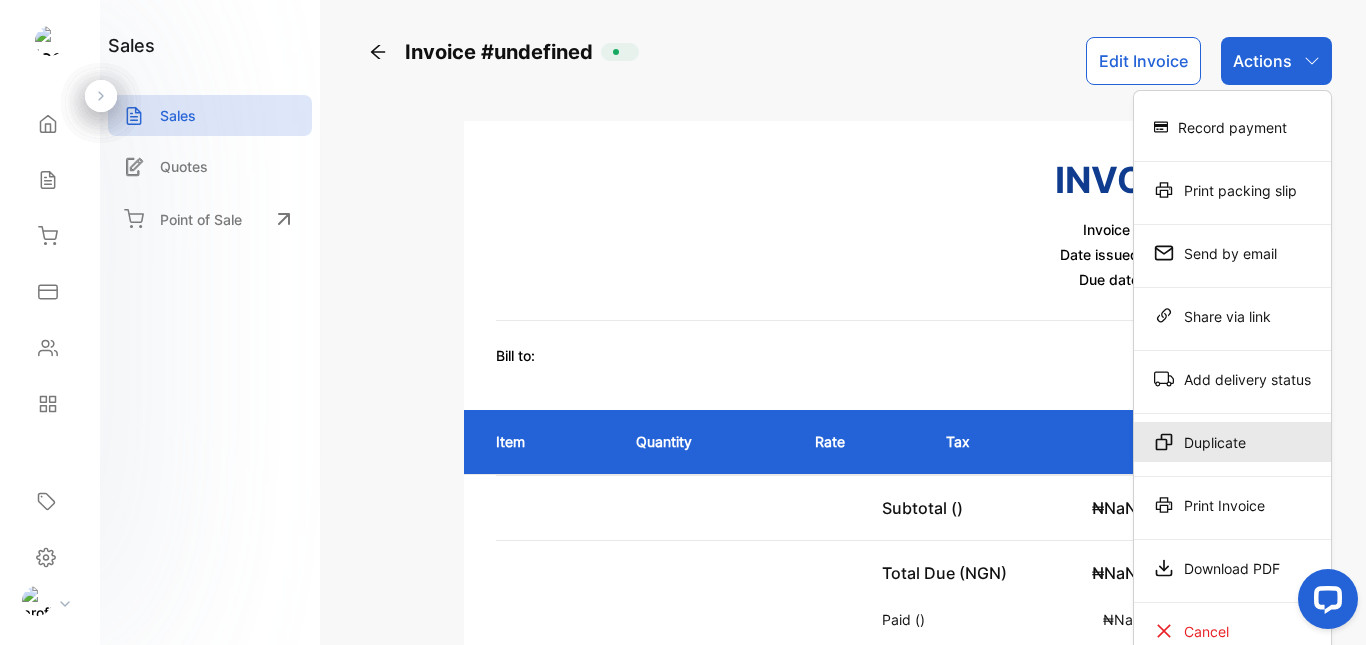 scroll, scrollTop: 0, scrollLeft: 0, axis: both 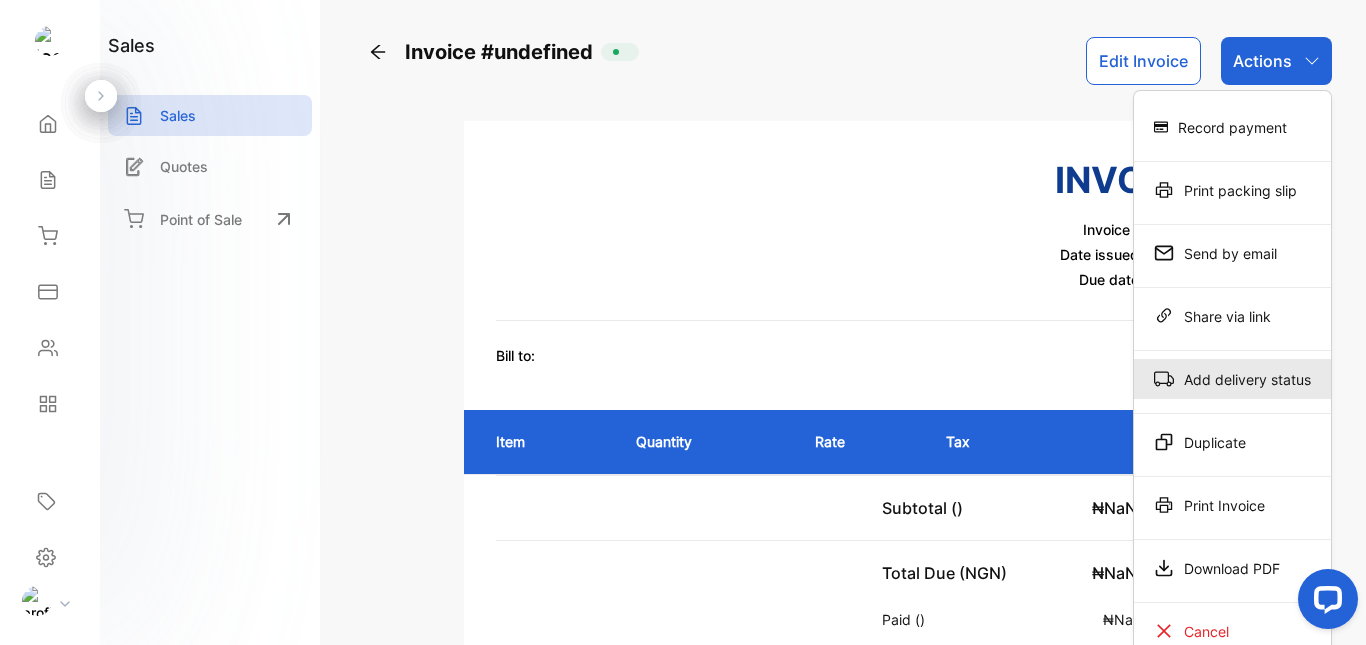 click on "Add delivery status" at bounding box center [1232, 127] 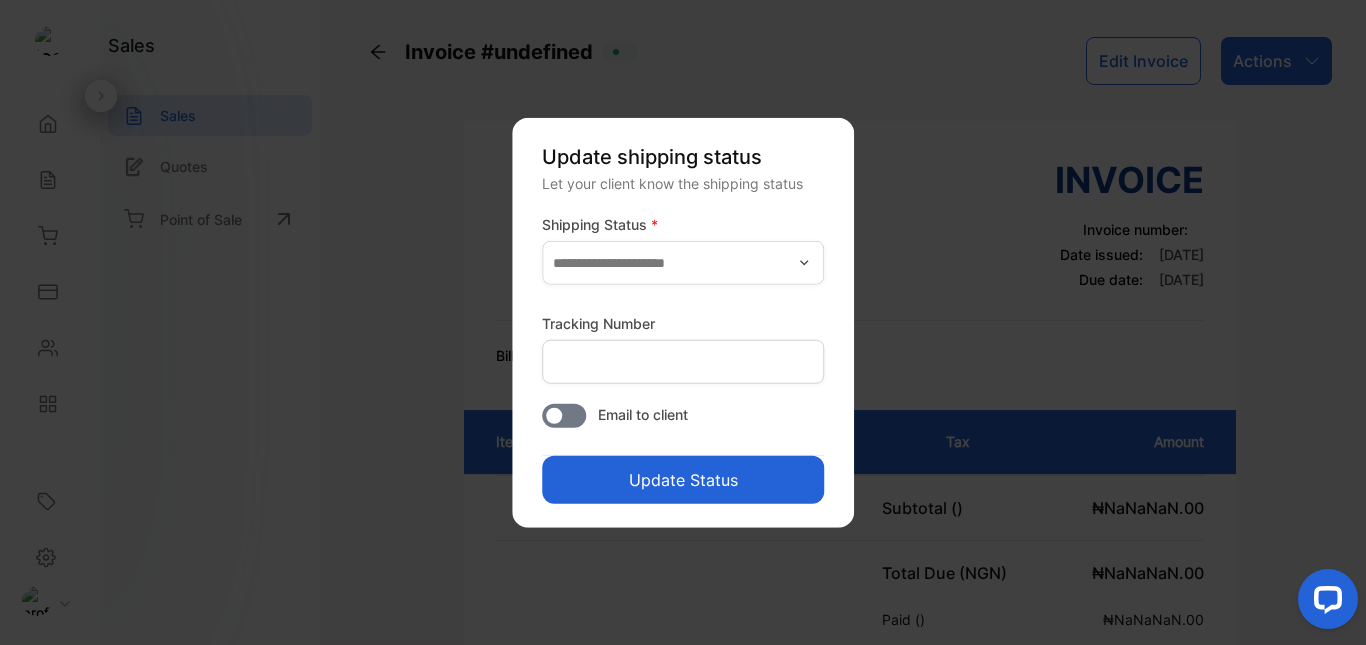 click at bounding box center [804, 262] 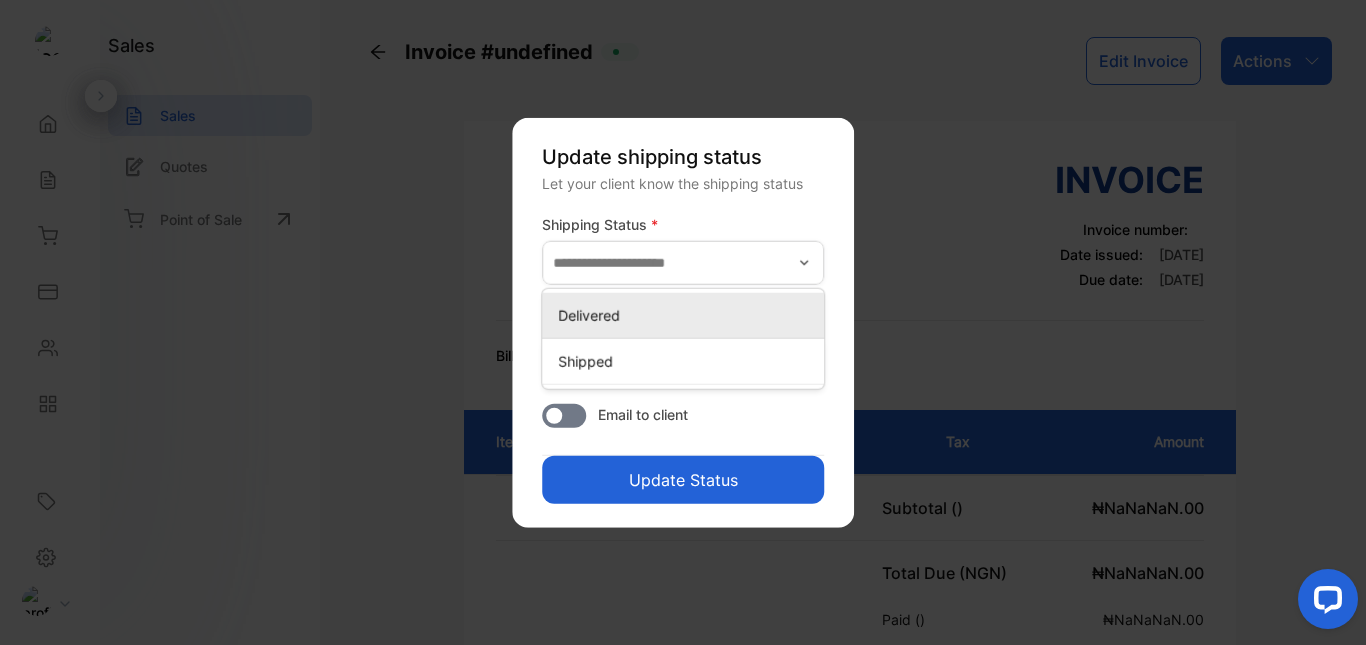 click on "Delivered" at bounding box center [687, 315] 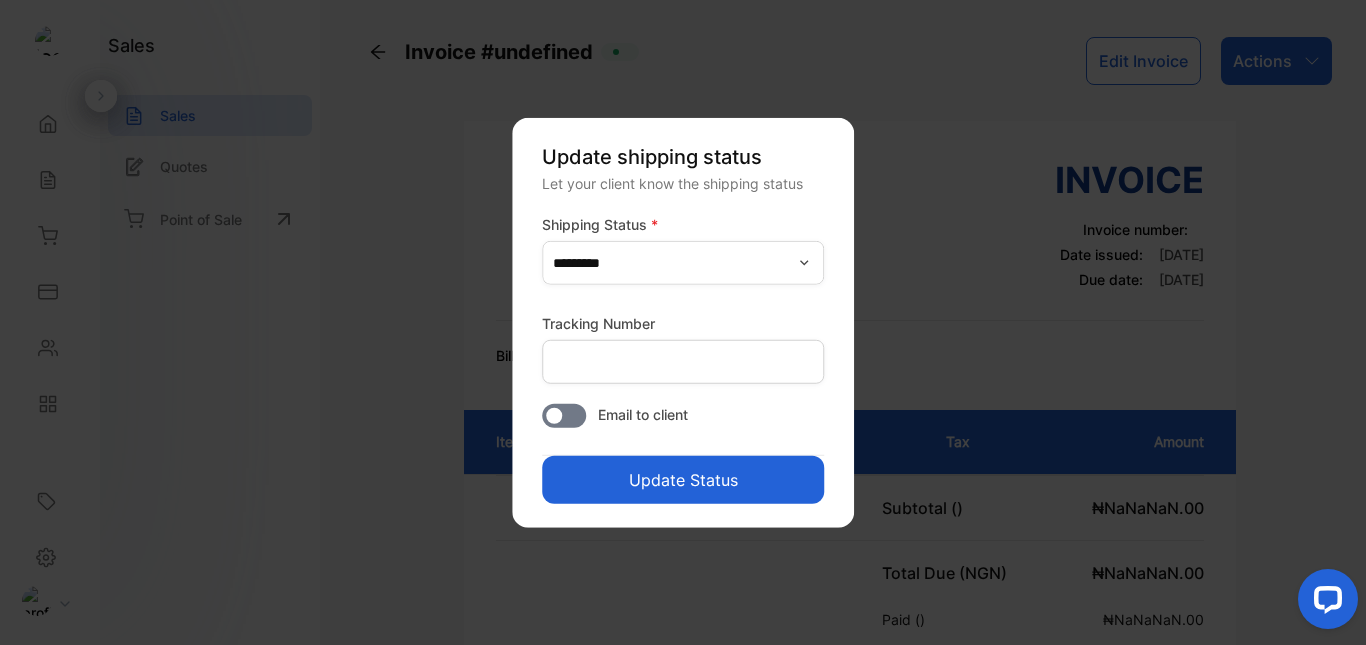 click on "Update Status" at bounding box center [683, 480] 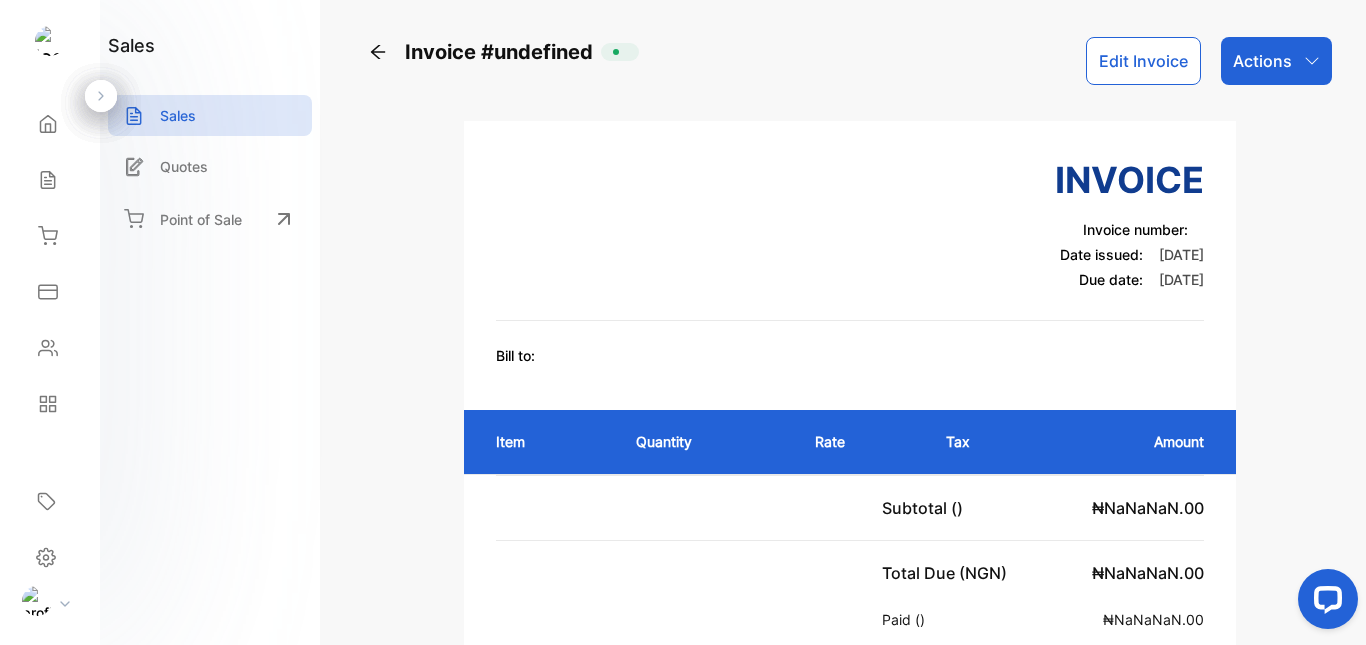 click at bounding box center (378, 52) 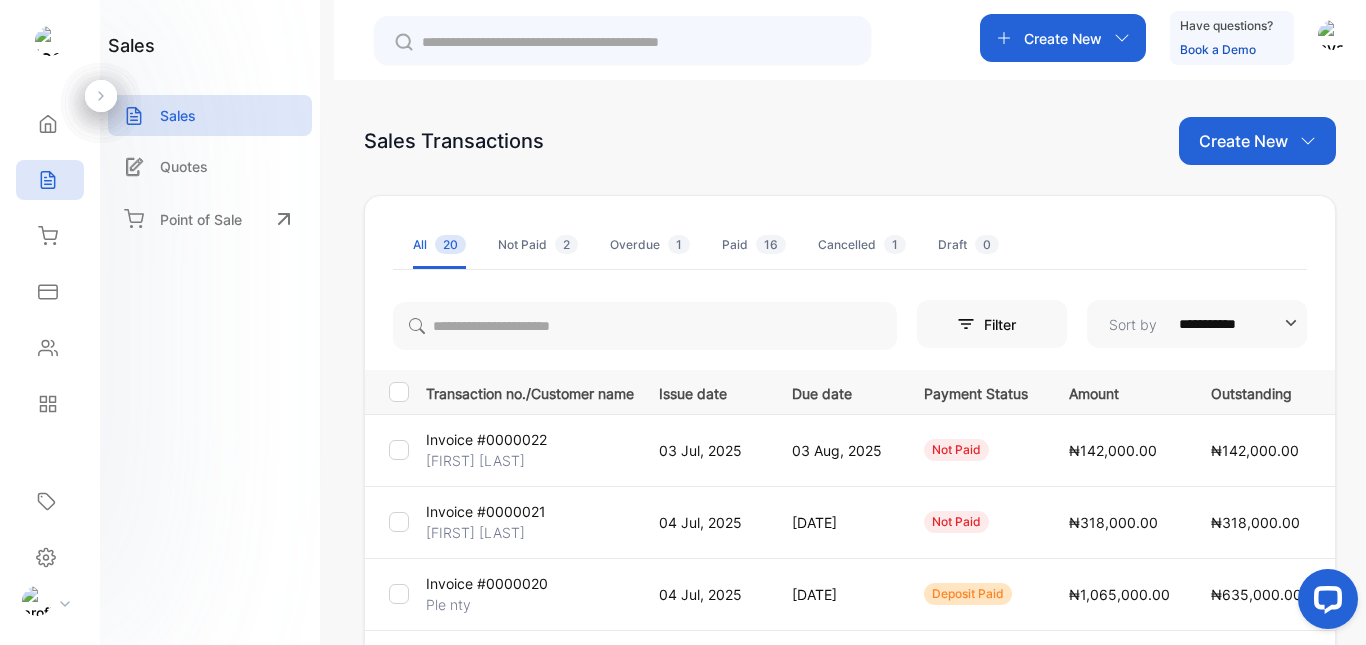 click on "Invoice #[NUMBER]" at bounding box center [486, 439] 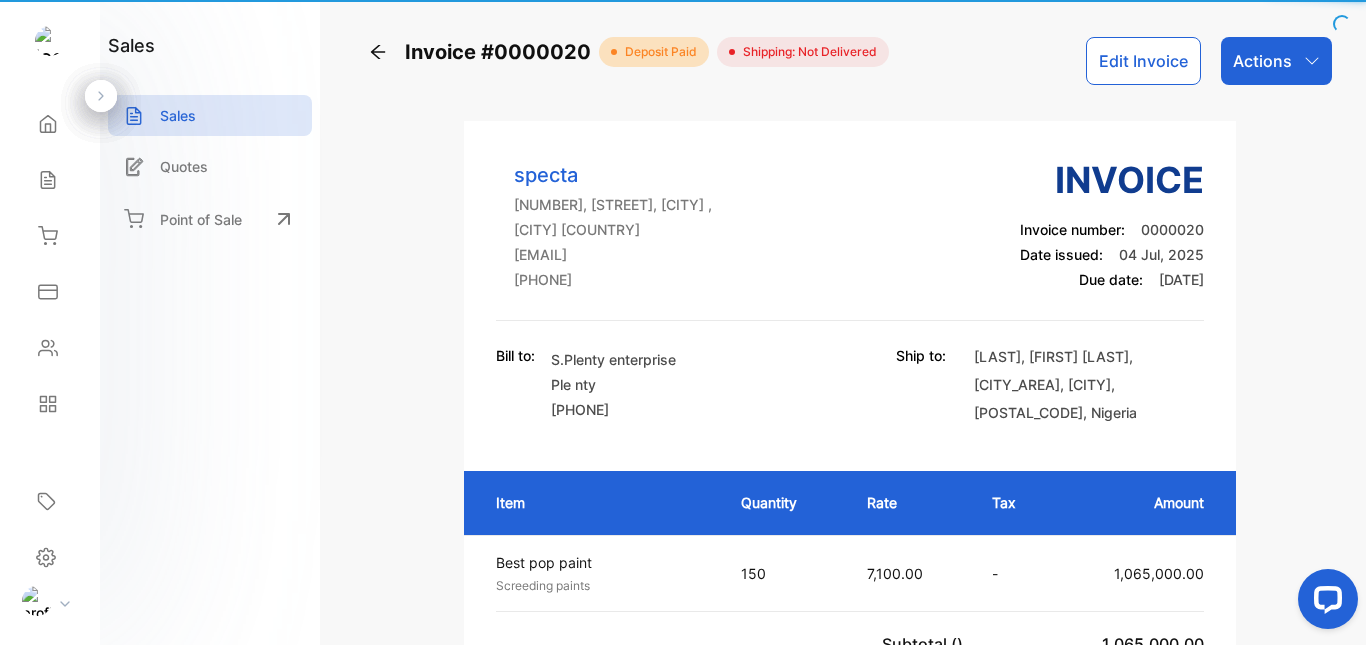 click on "[PRODUCT_NAME]" at bounding box center [600, 586] 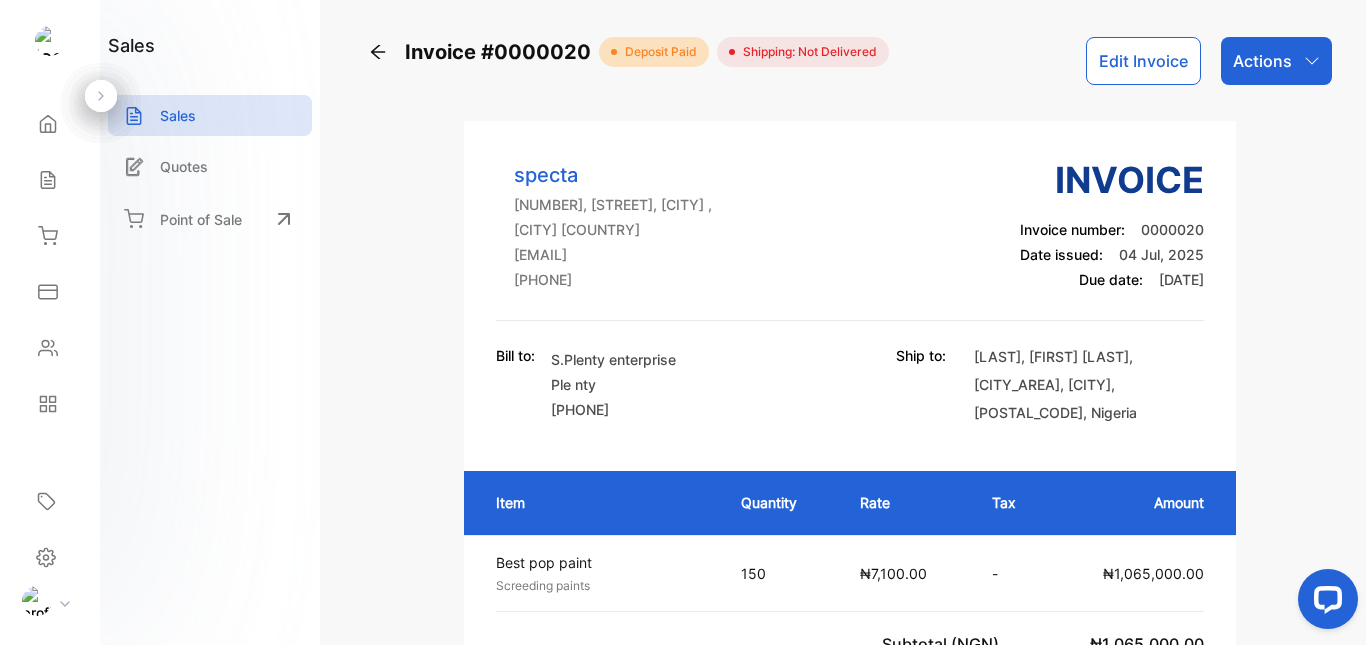 click on "Actions" at bounding box center (1262, 61) 